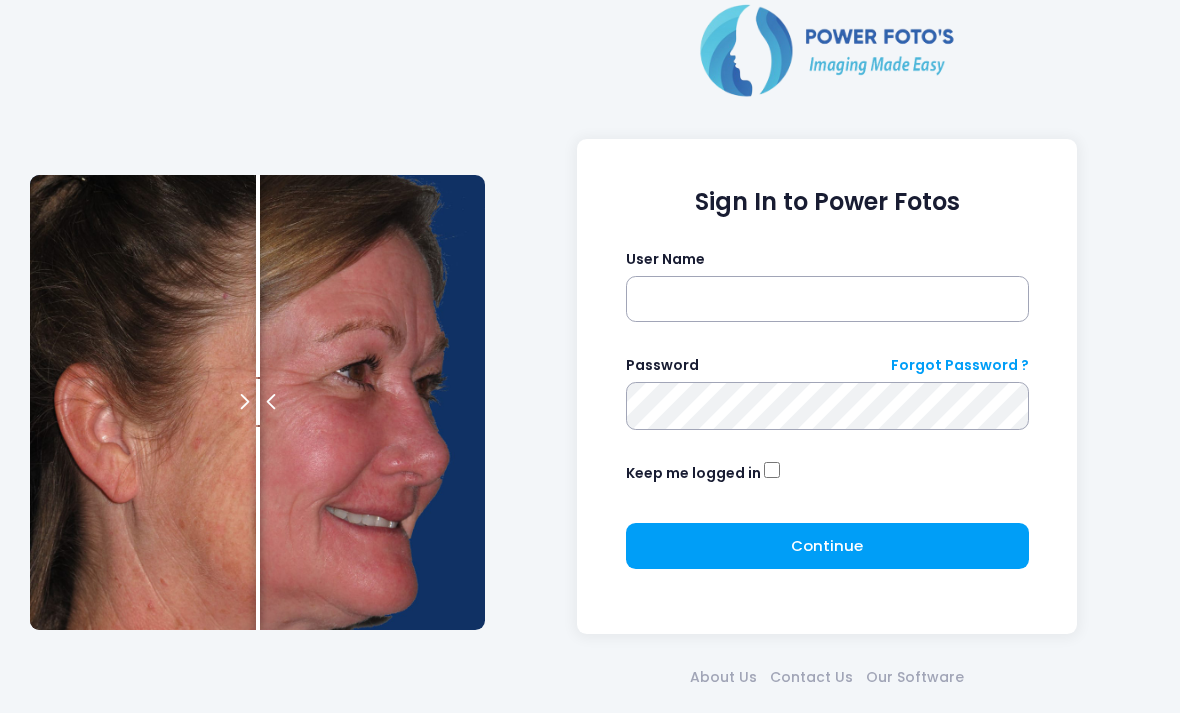 scroll, scrollTop: 86, scrollLeft: 0, axis: vertical 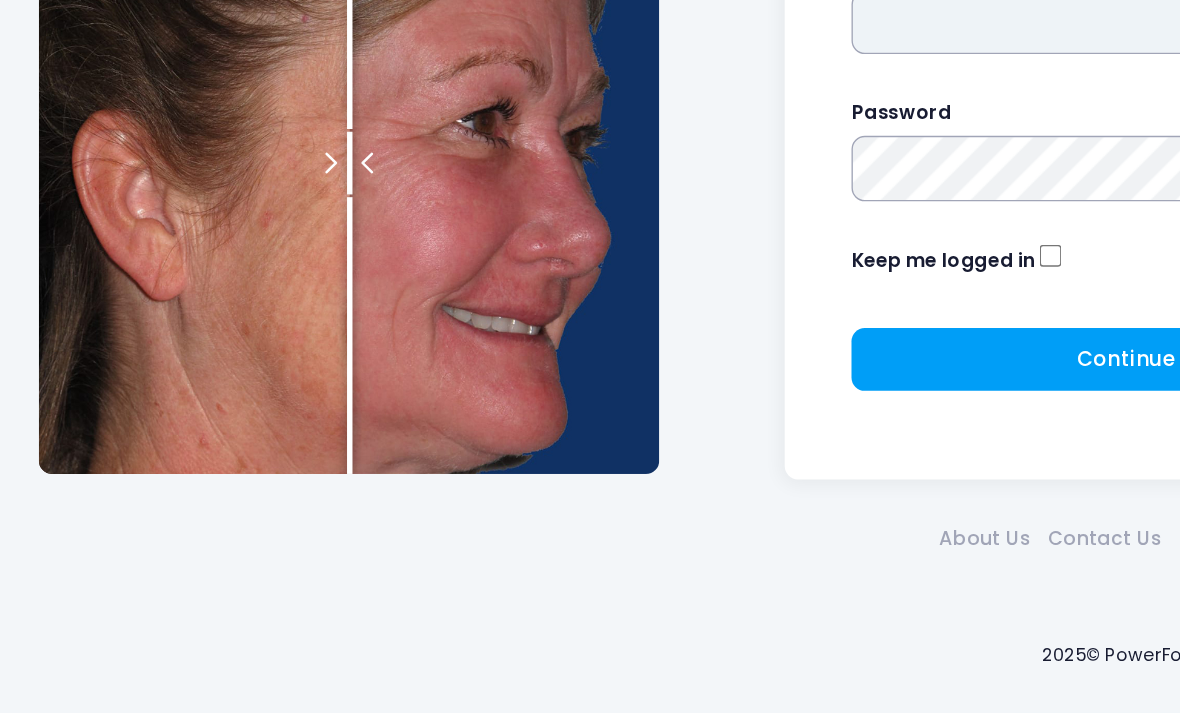 type on "*******" 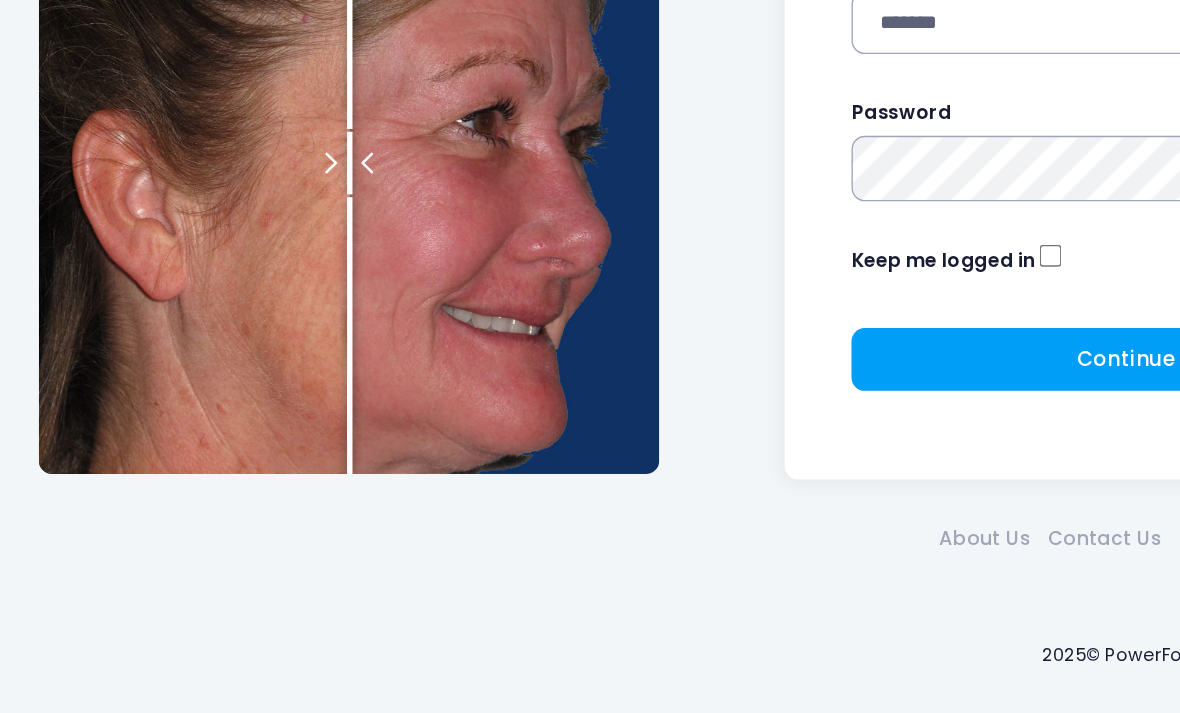 click at bounding box center (0, 0) 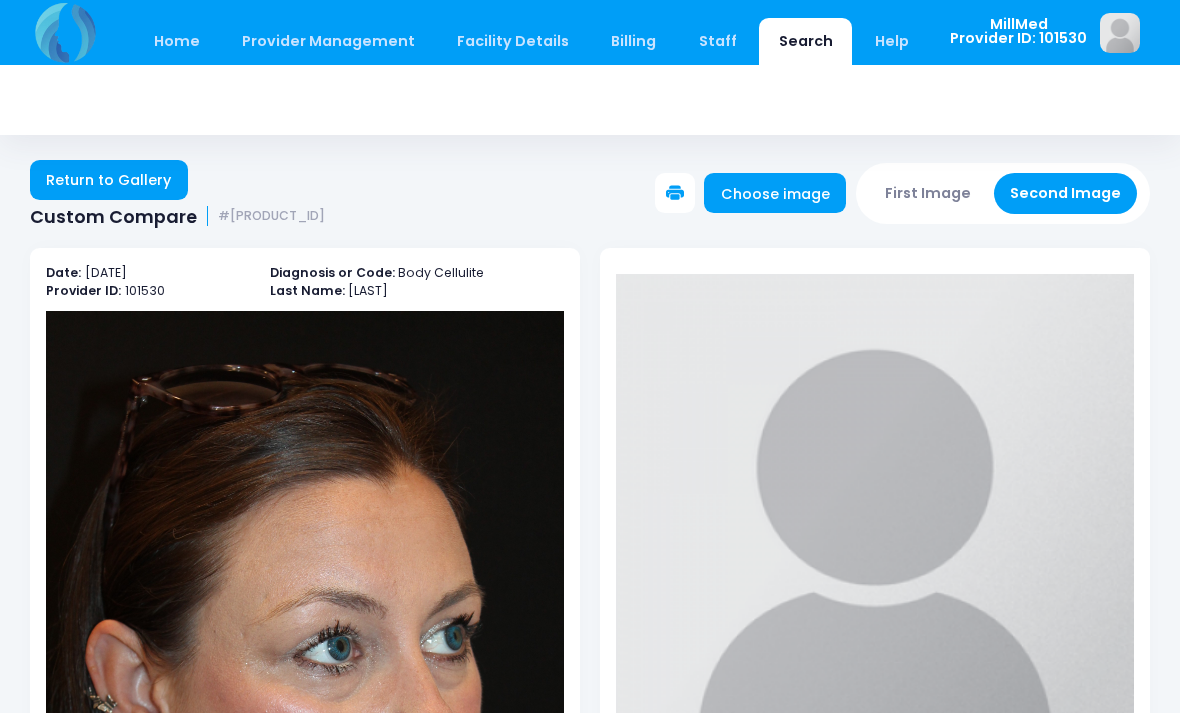 scroll, scrollTop: 0, scrollLeft: 0, axis: both 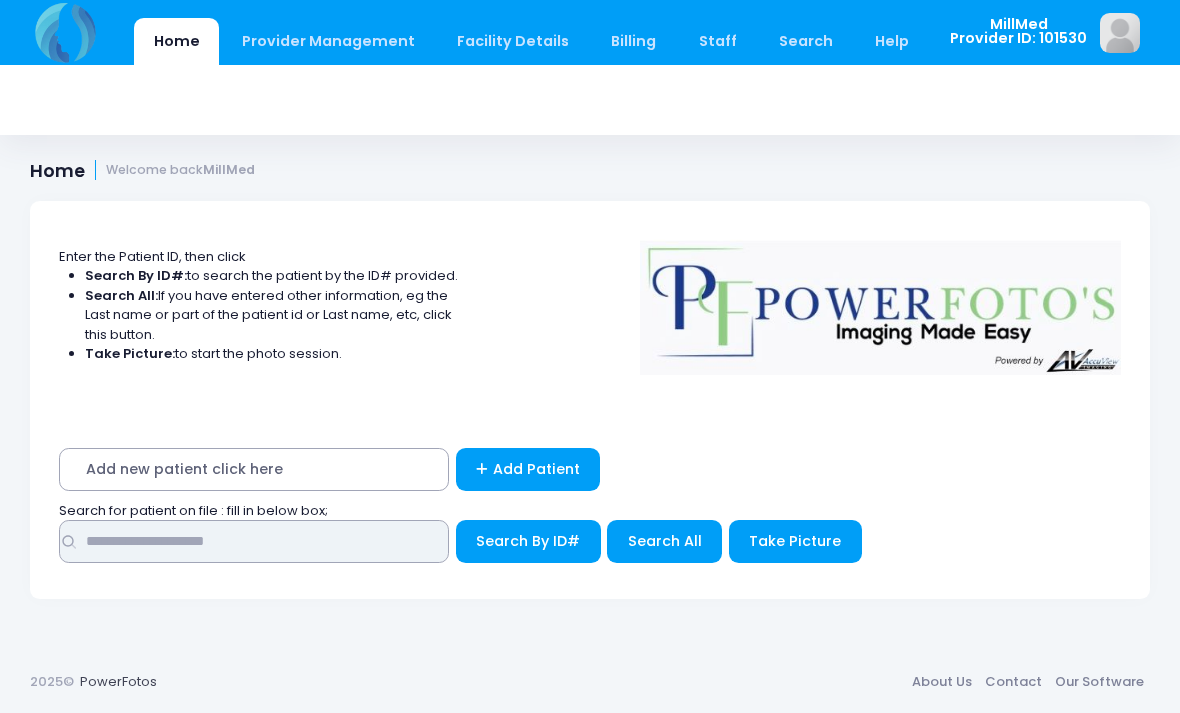 click at bounding box center [254, 541] 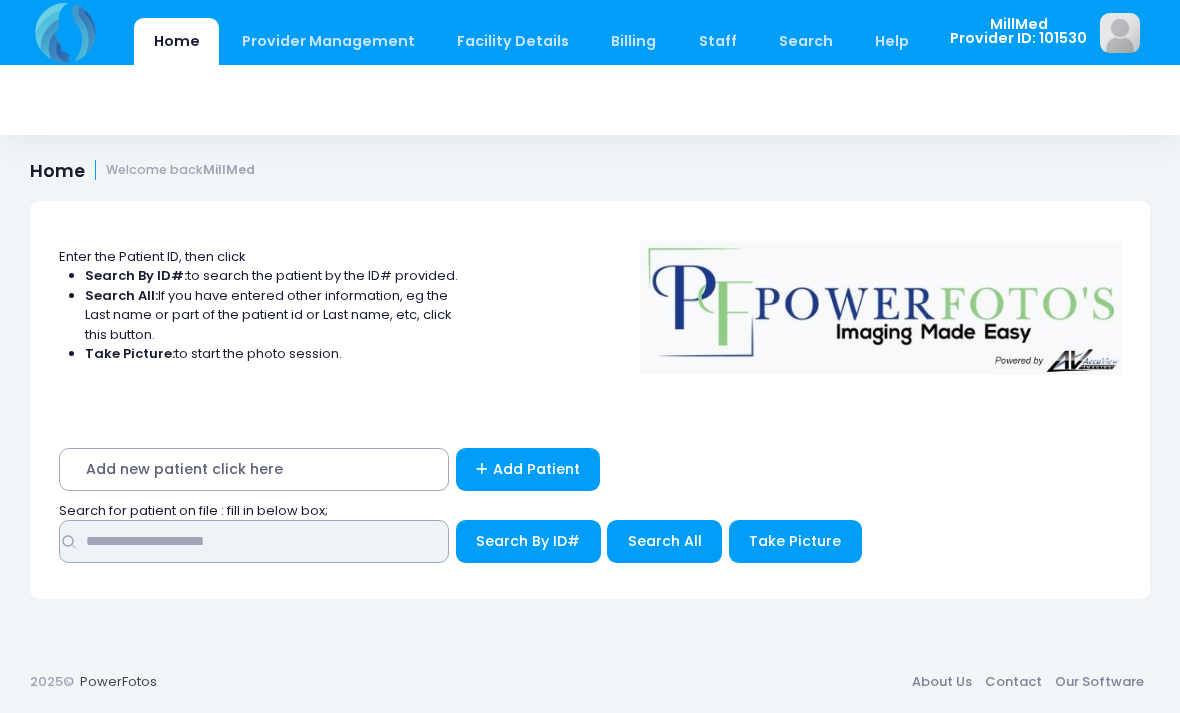click at bounding box center [254, 541] 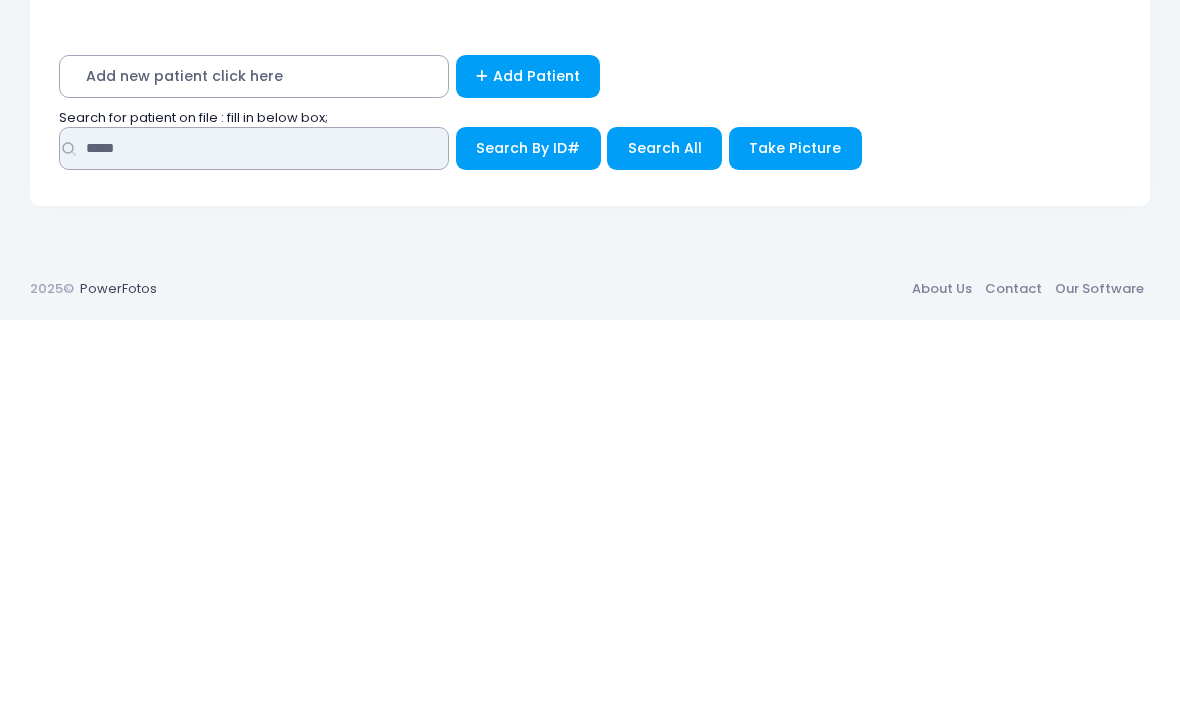 type on "*****" 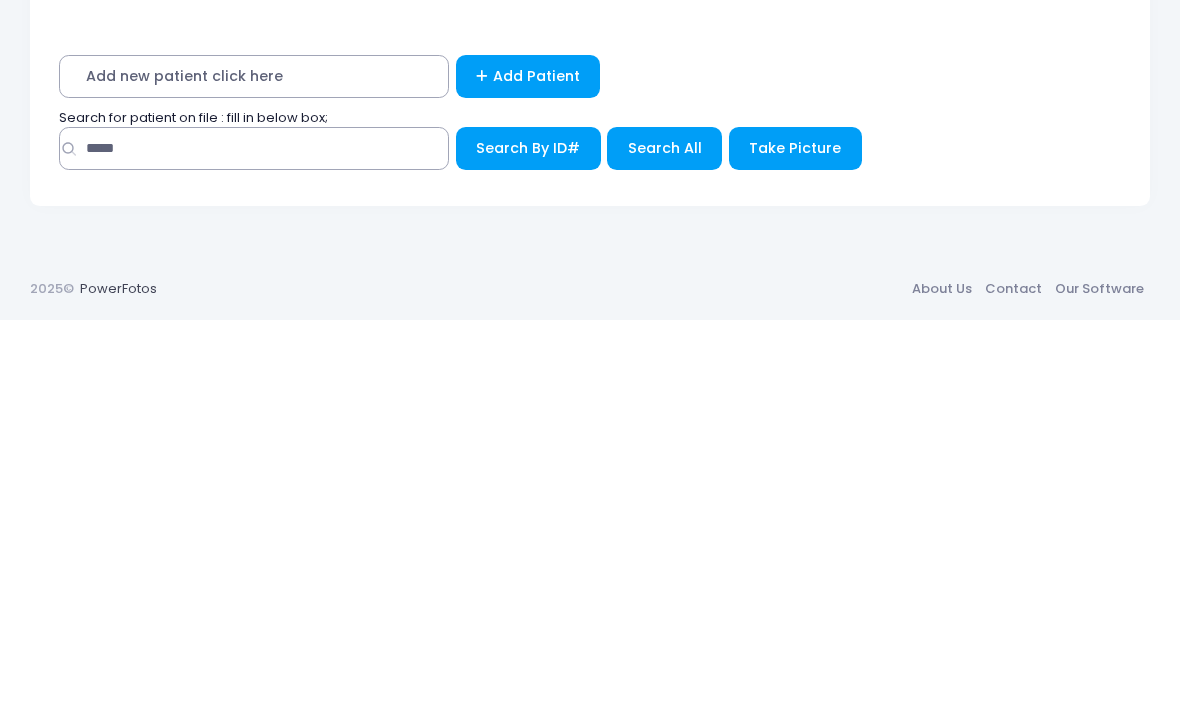 click on "Search All" at bounding box center (665, 541) 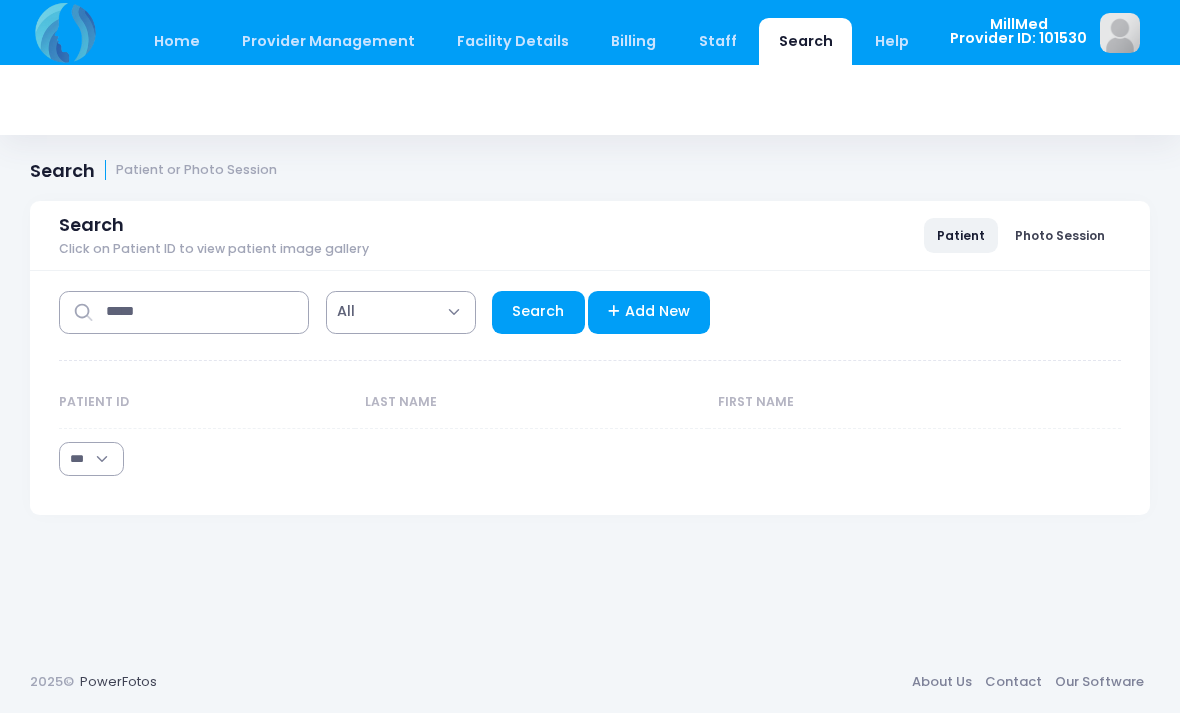 select on "***" 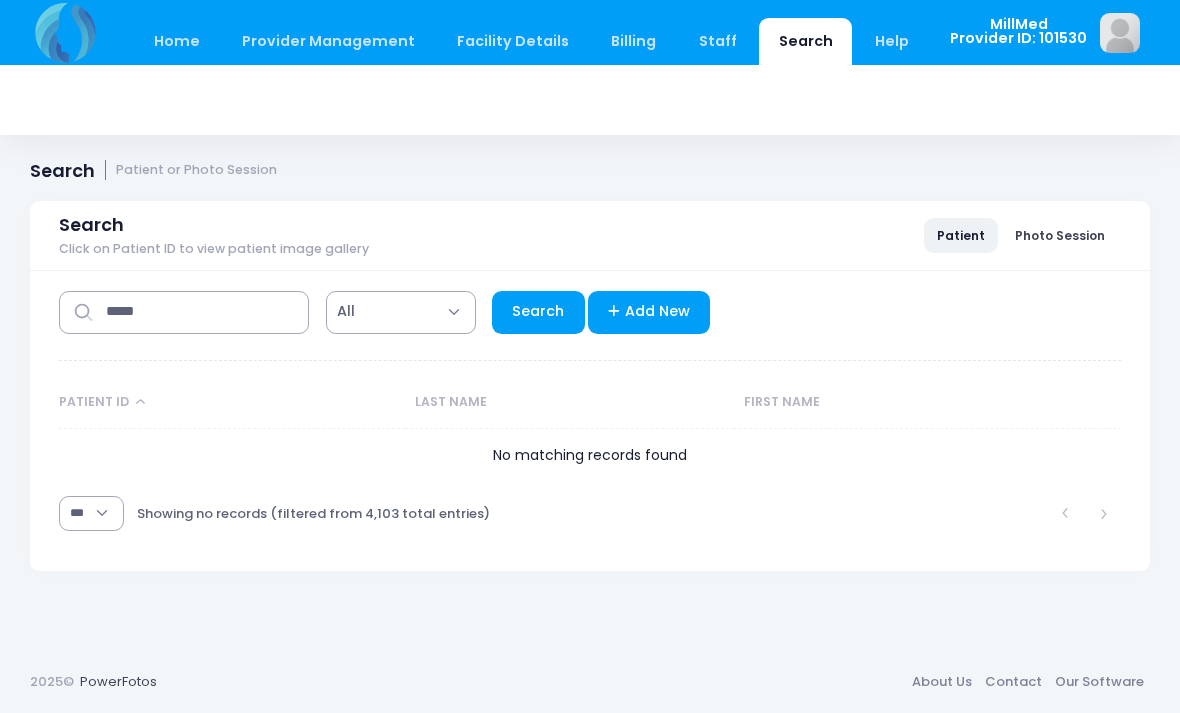 click on "MillMed  Provider ID: 101530
MillMed
Edit Profile
Reset Password" at bounding box center (1043, 32) 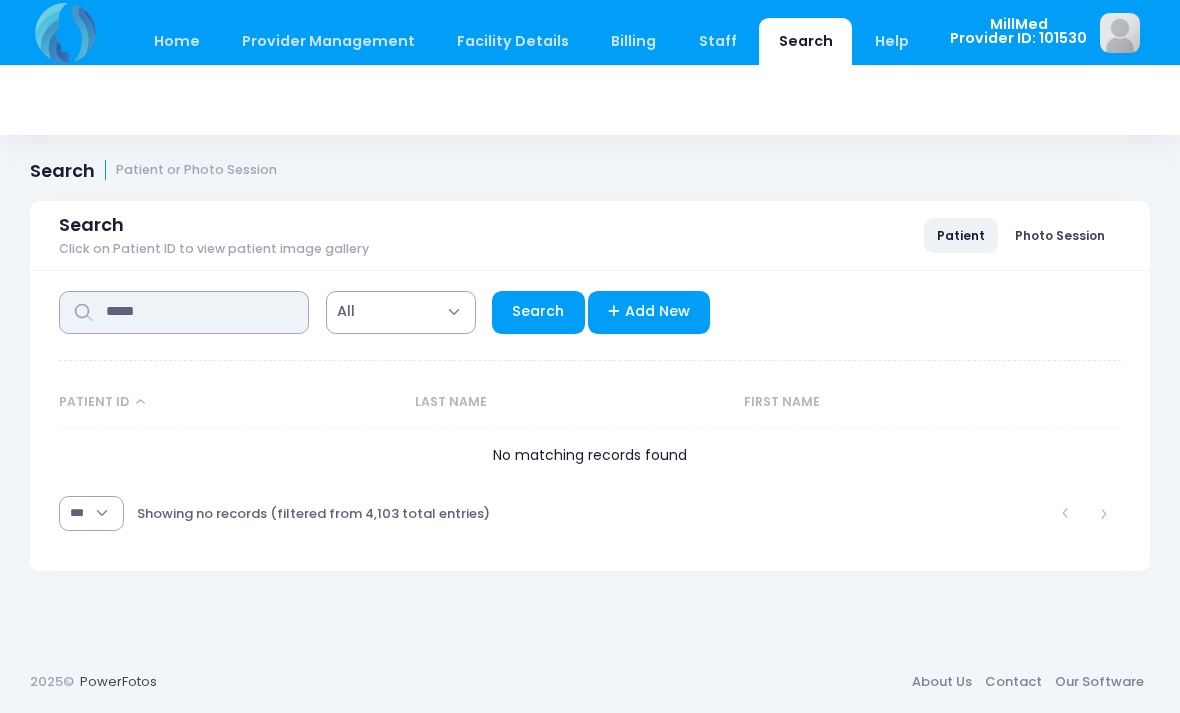 click on "*****" at bounding box center (184, 312) 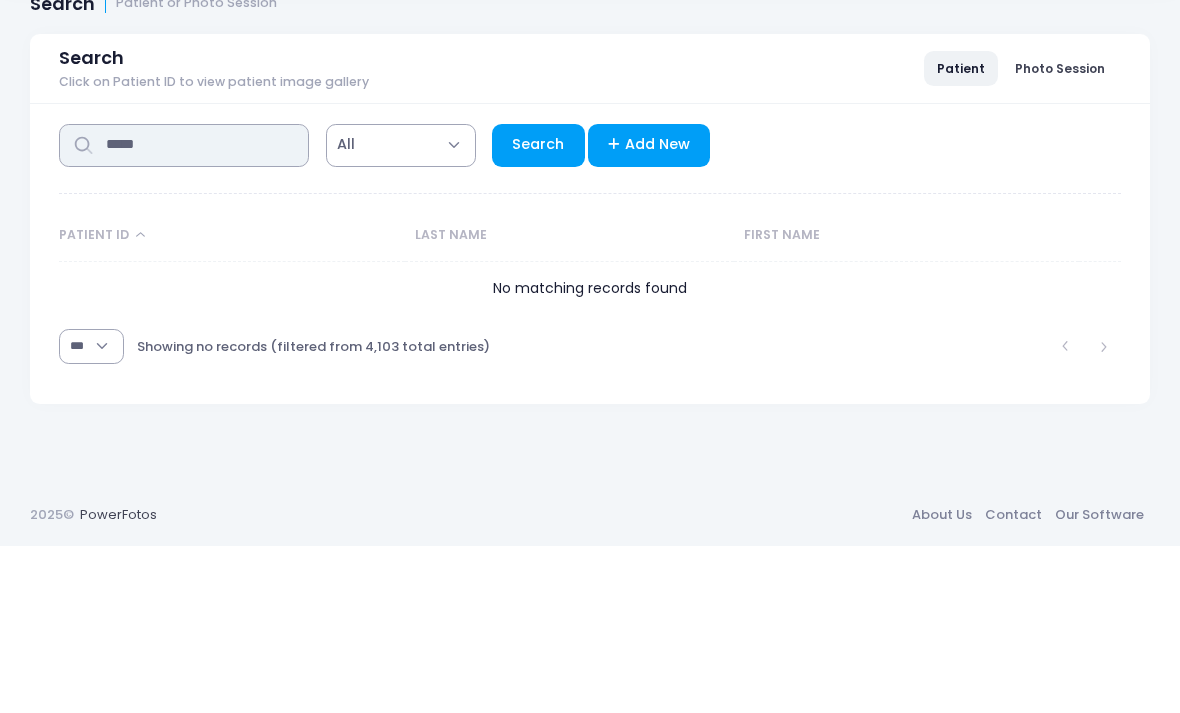 type on "*****" 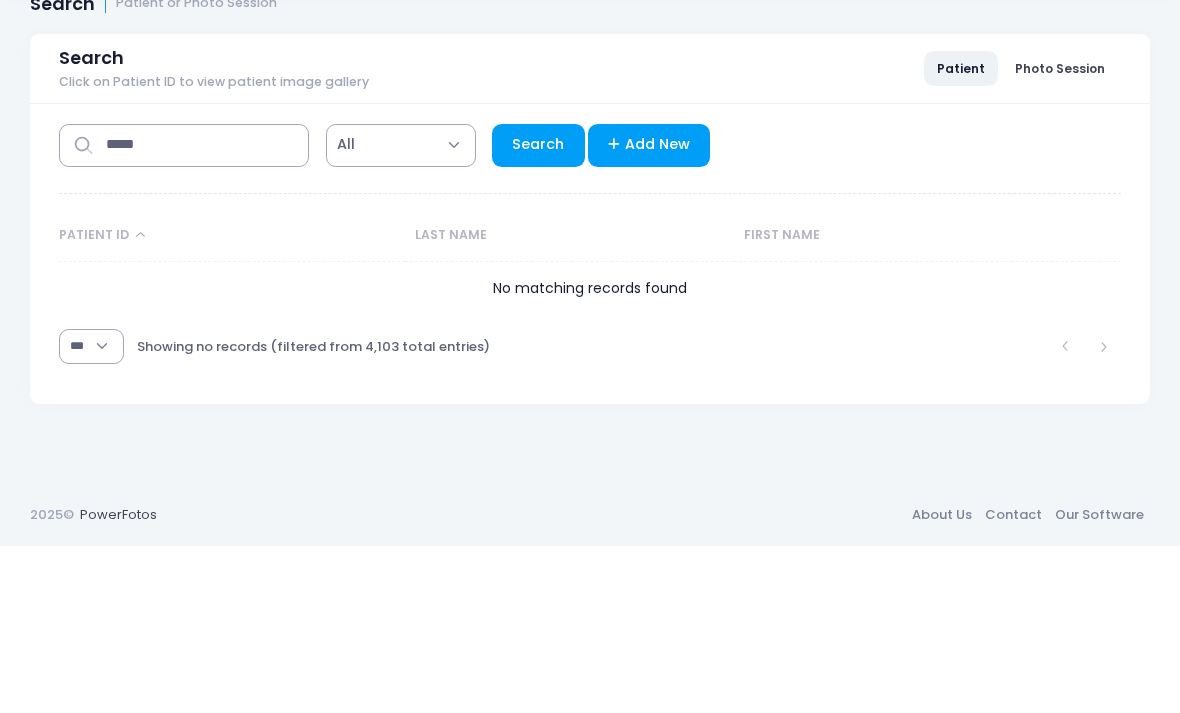 click on "Search" at bounding box center (538, 312) 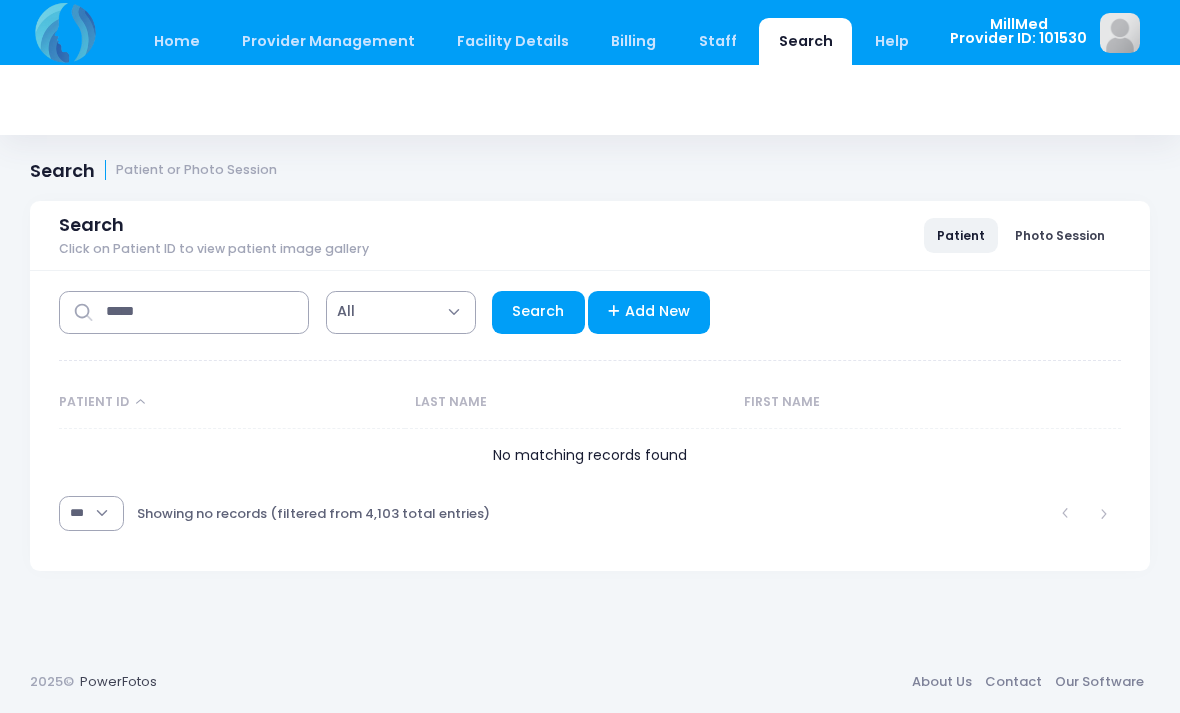 click on "Search" at bounding box center (538, 312) 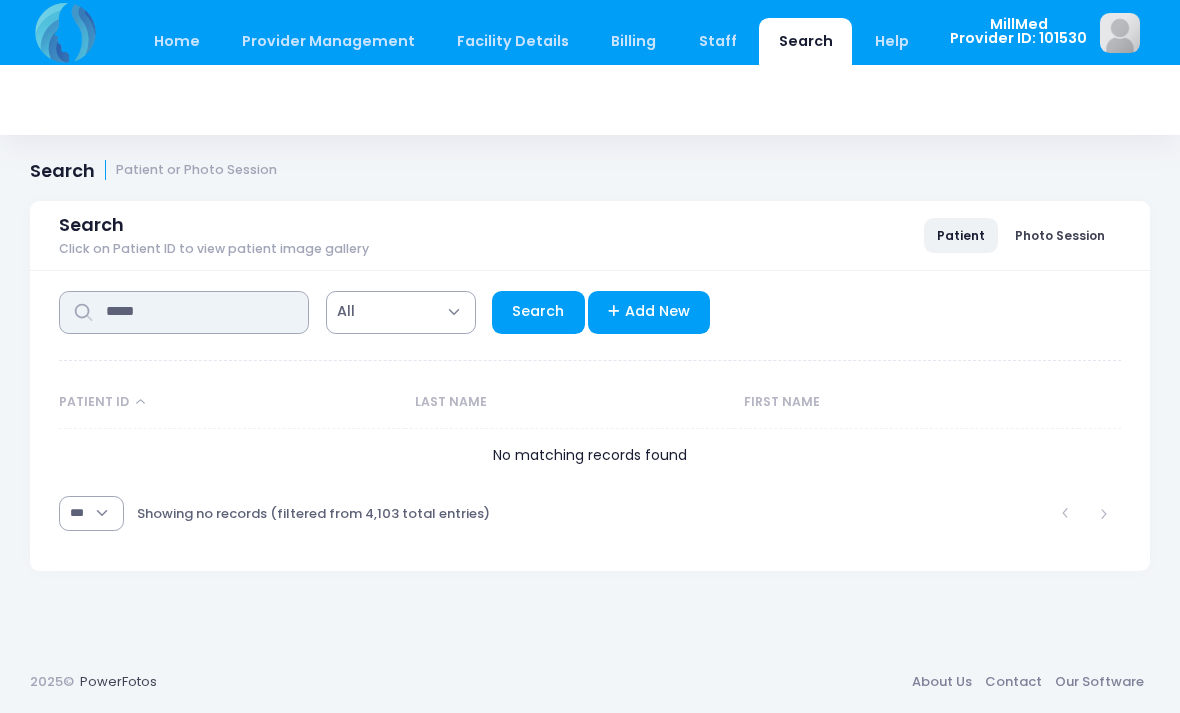 click on "*****" at bounding box center [184, 312] 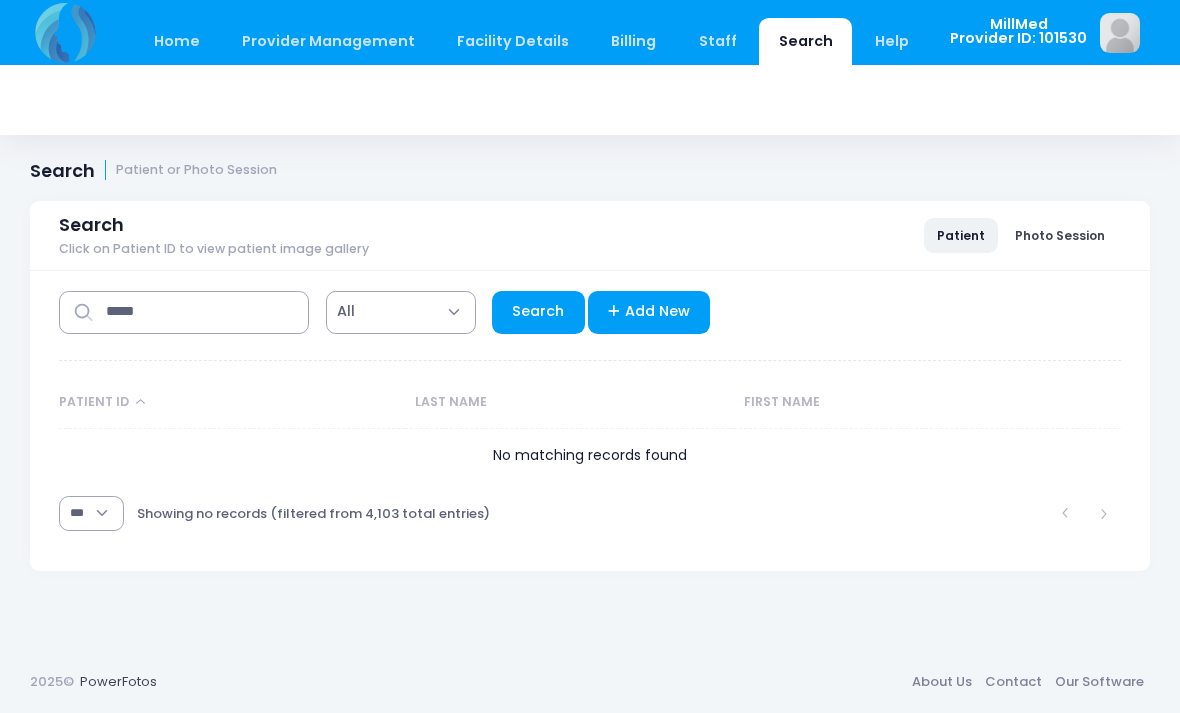 click on "Search" at bounding box center (538, 312) 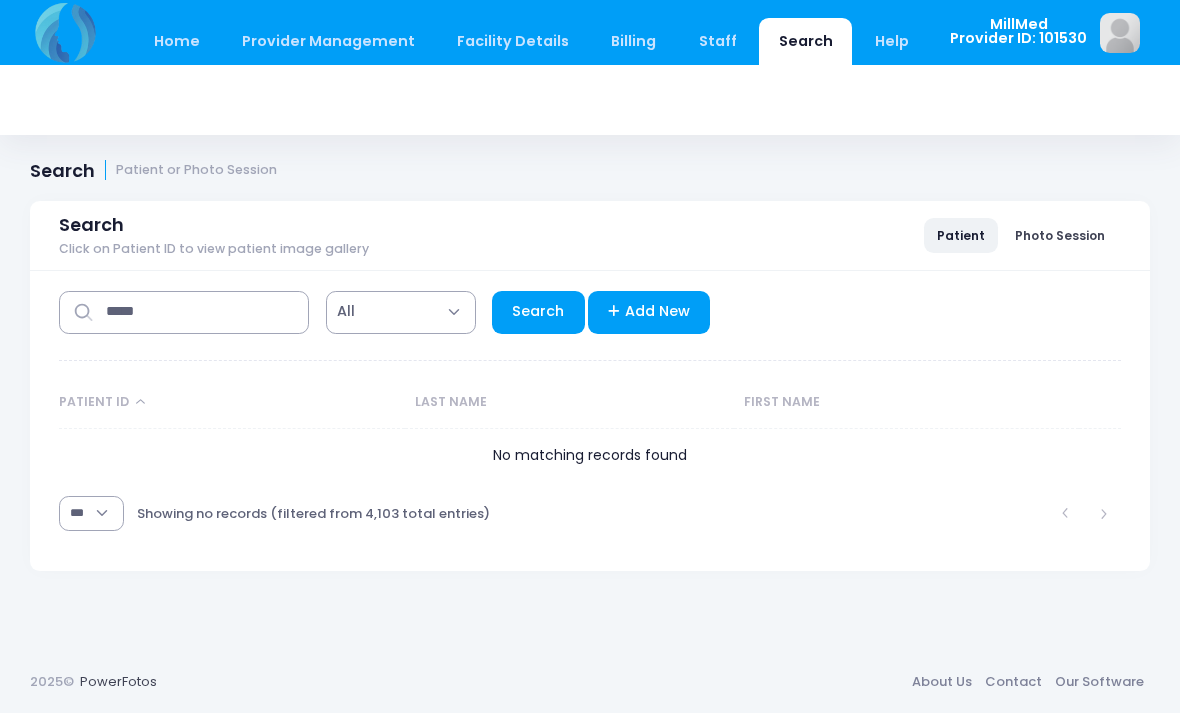 click on "Search" at bounding box center [538, 312] 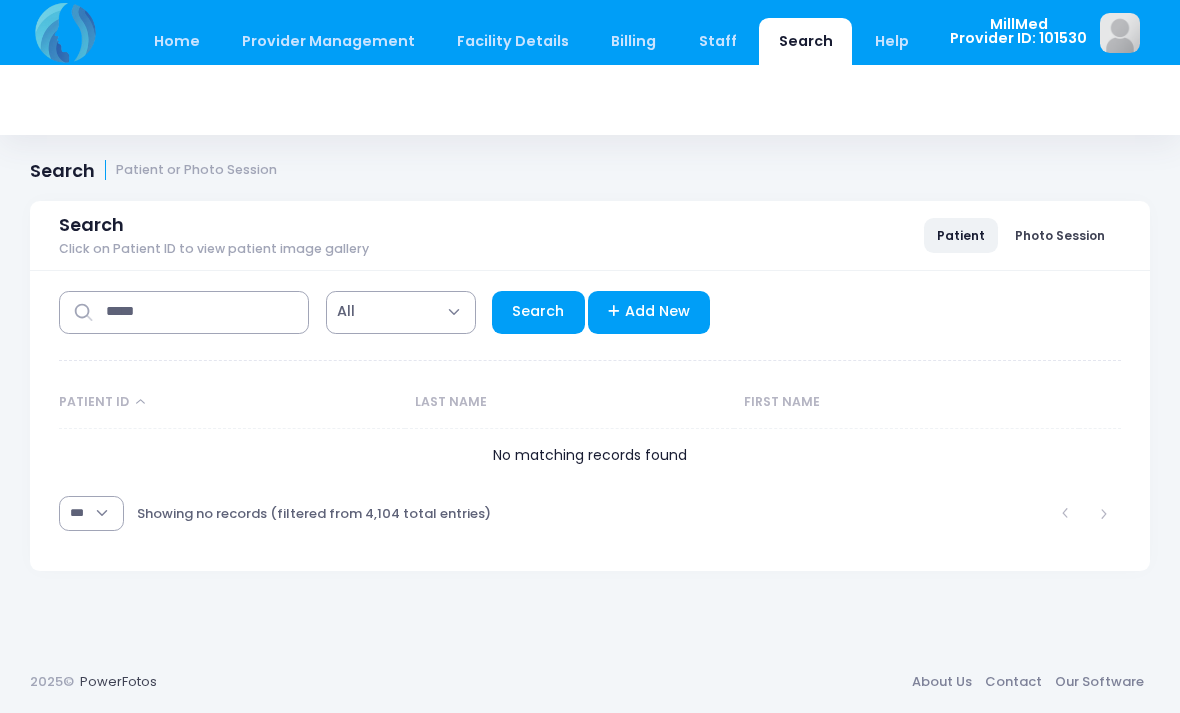 select on "***" 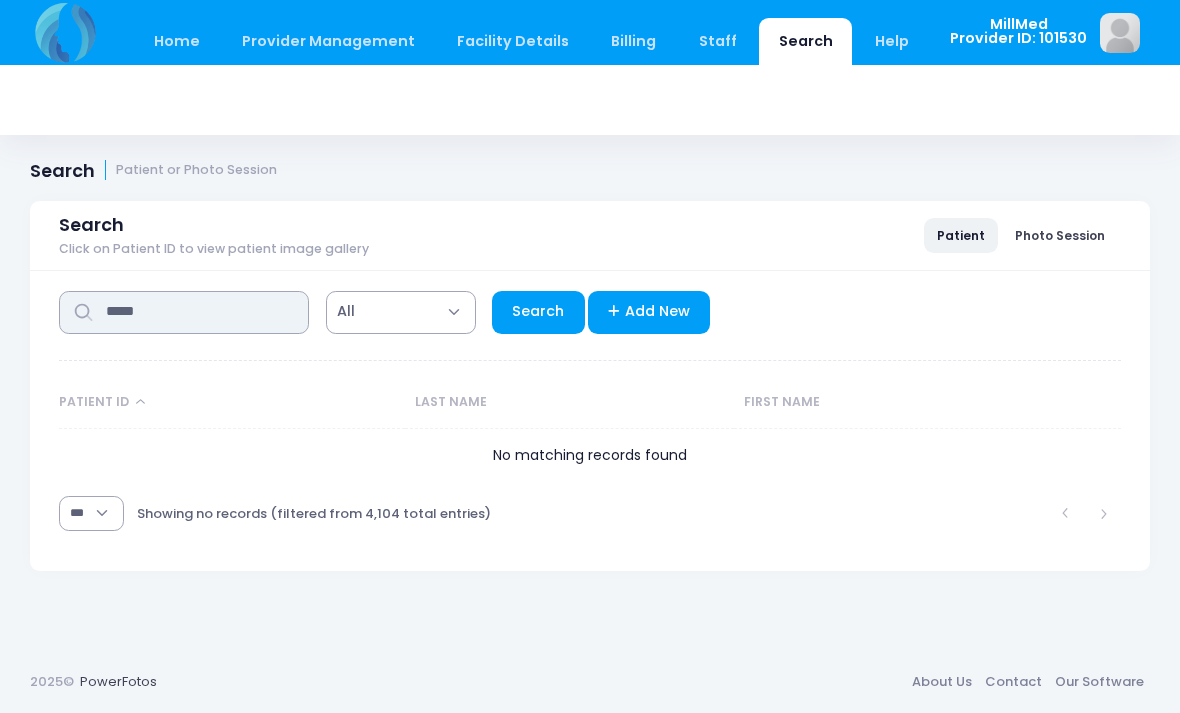 click on "*****" at bounding box center [184, 312] 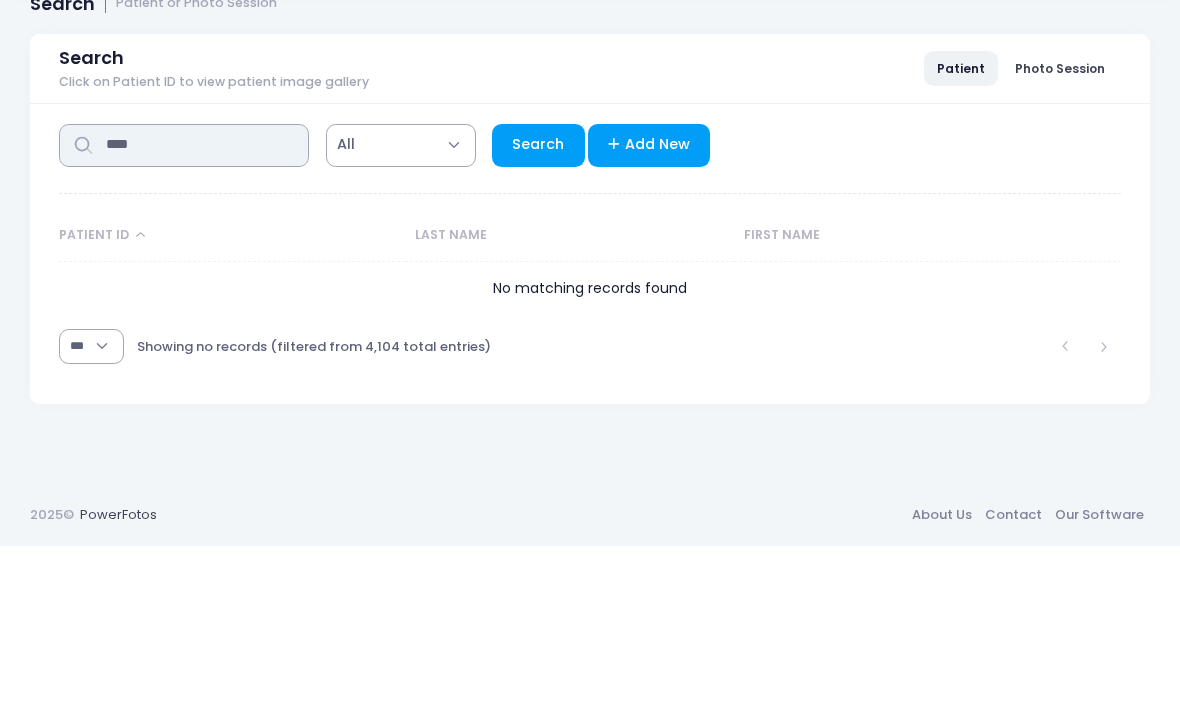 type on "****" 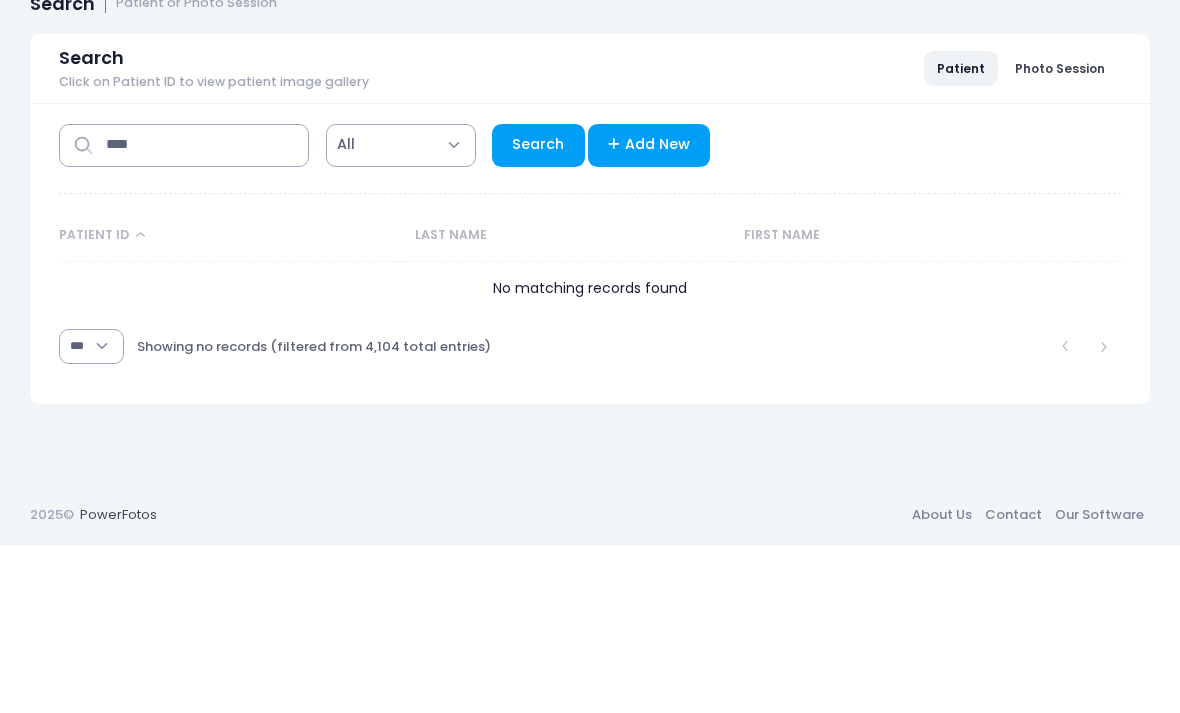 select on "***" 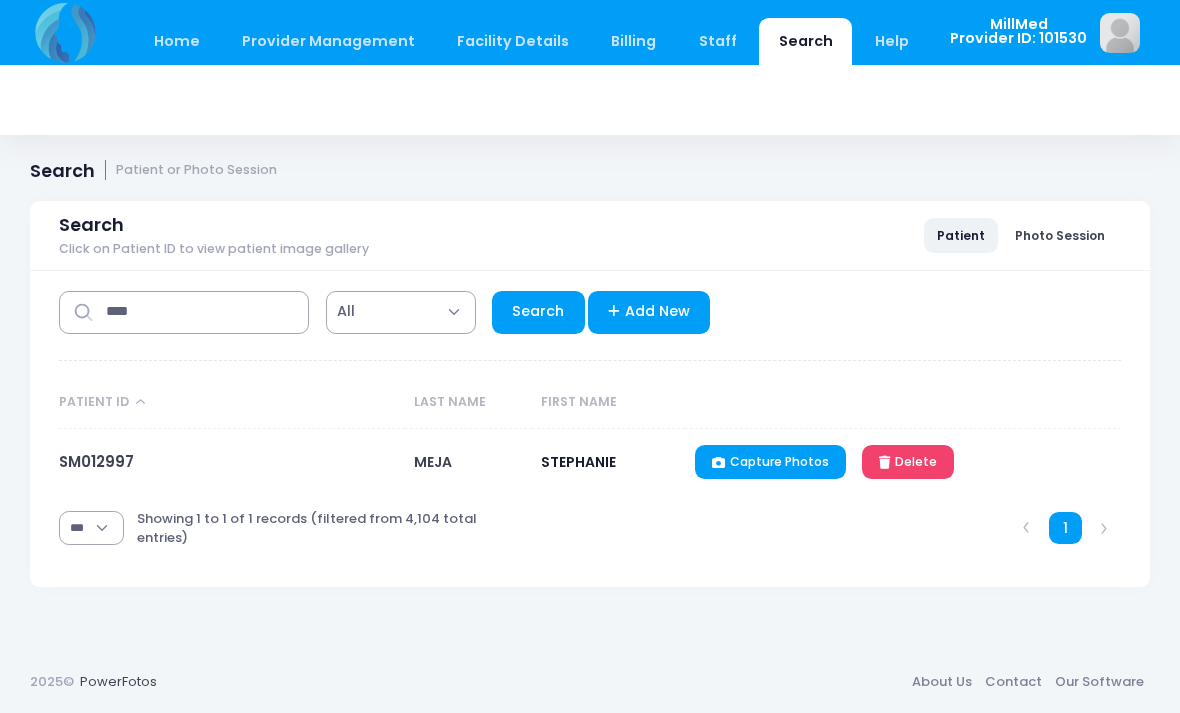 click on "SM012997" at bounding box center [96, 461] 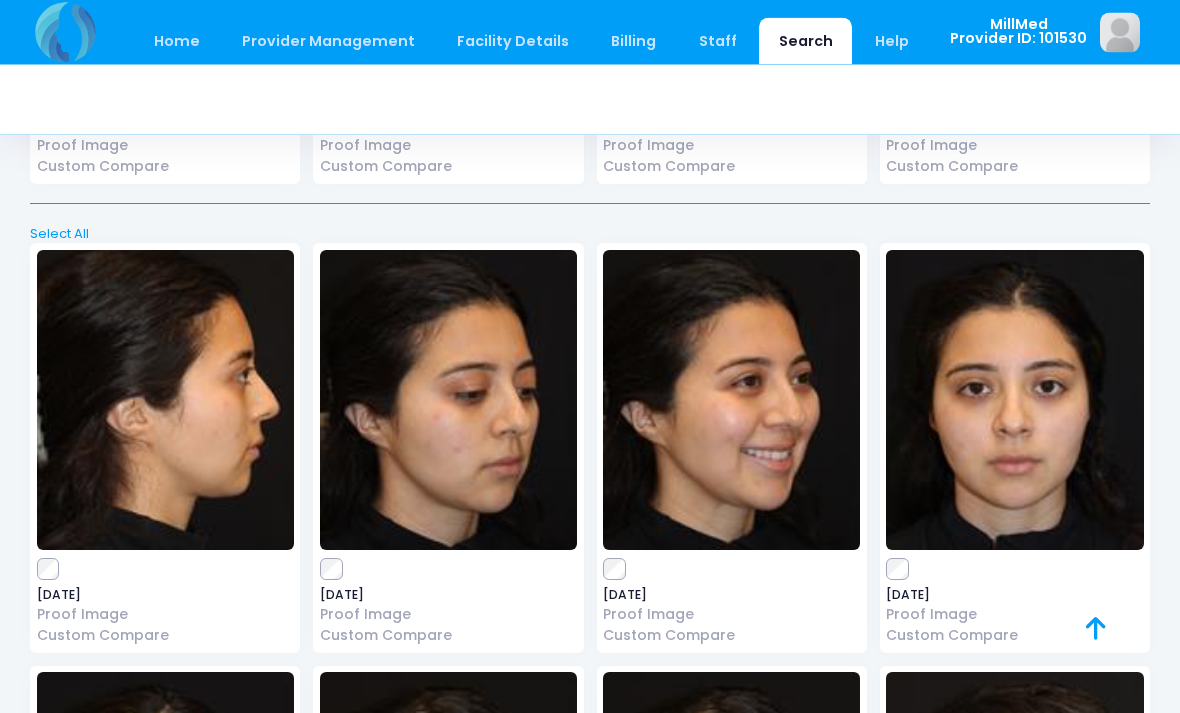 scroll, scrollTop: 5849, scrollLeft: 0, axis: vertical 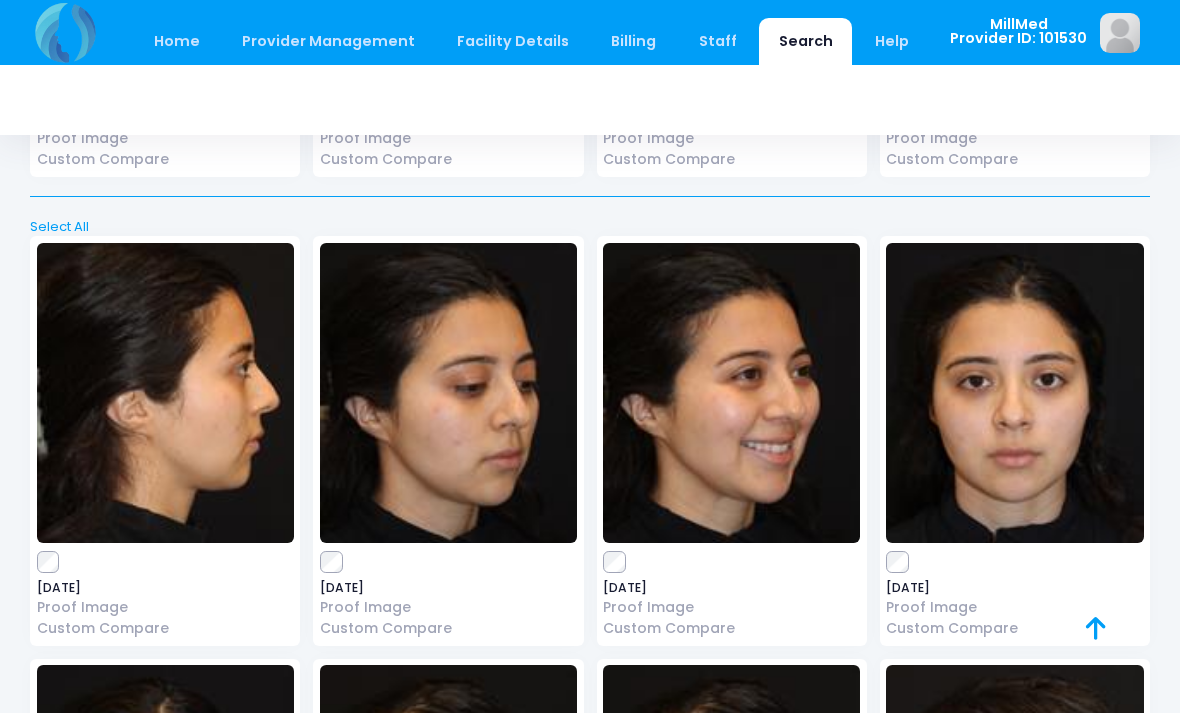 click at bounding box center [731, 393] 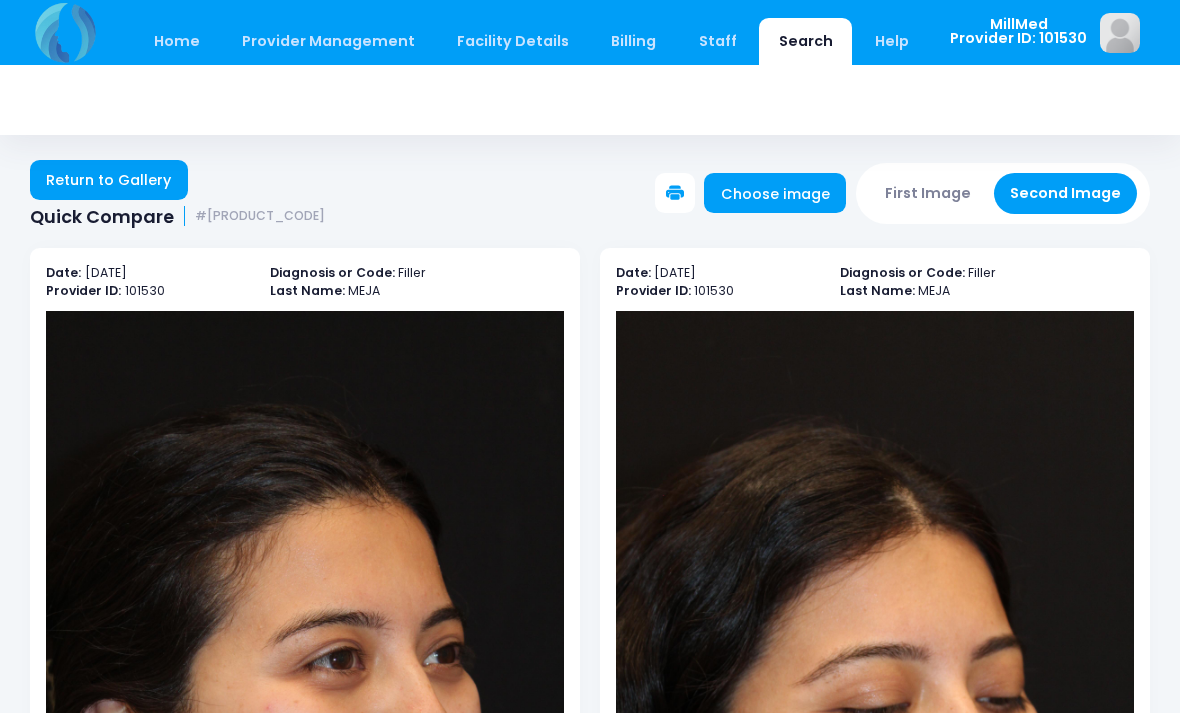 scroll, scrollTop: 0, scrollLeft: 0, axis: both 